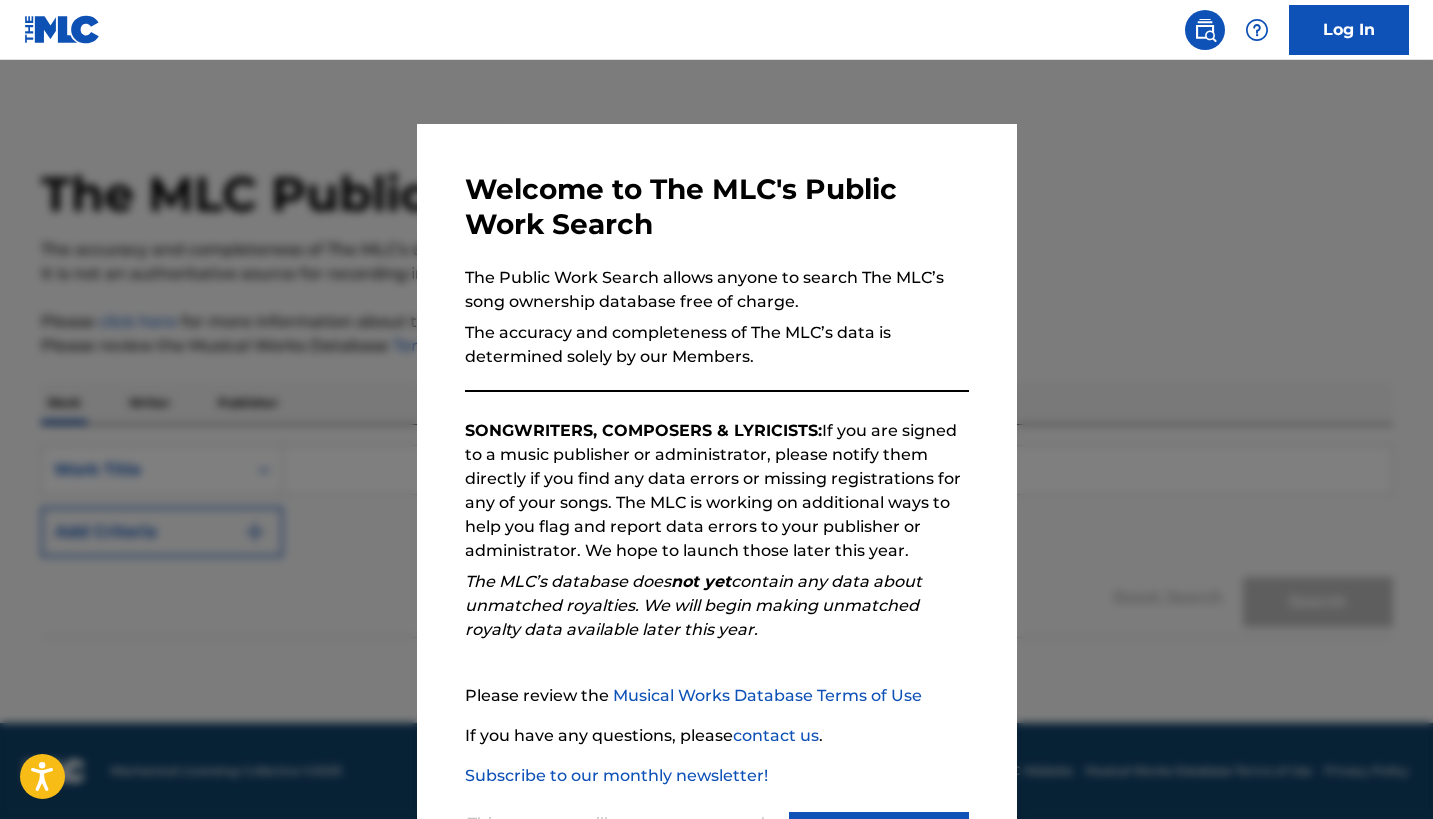 scroll, scrollTop: 0, scrollLeft: 0, axis: both 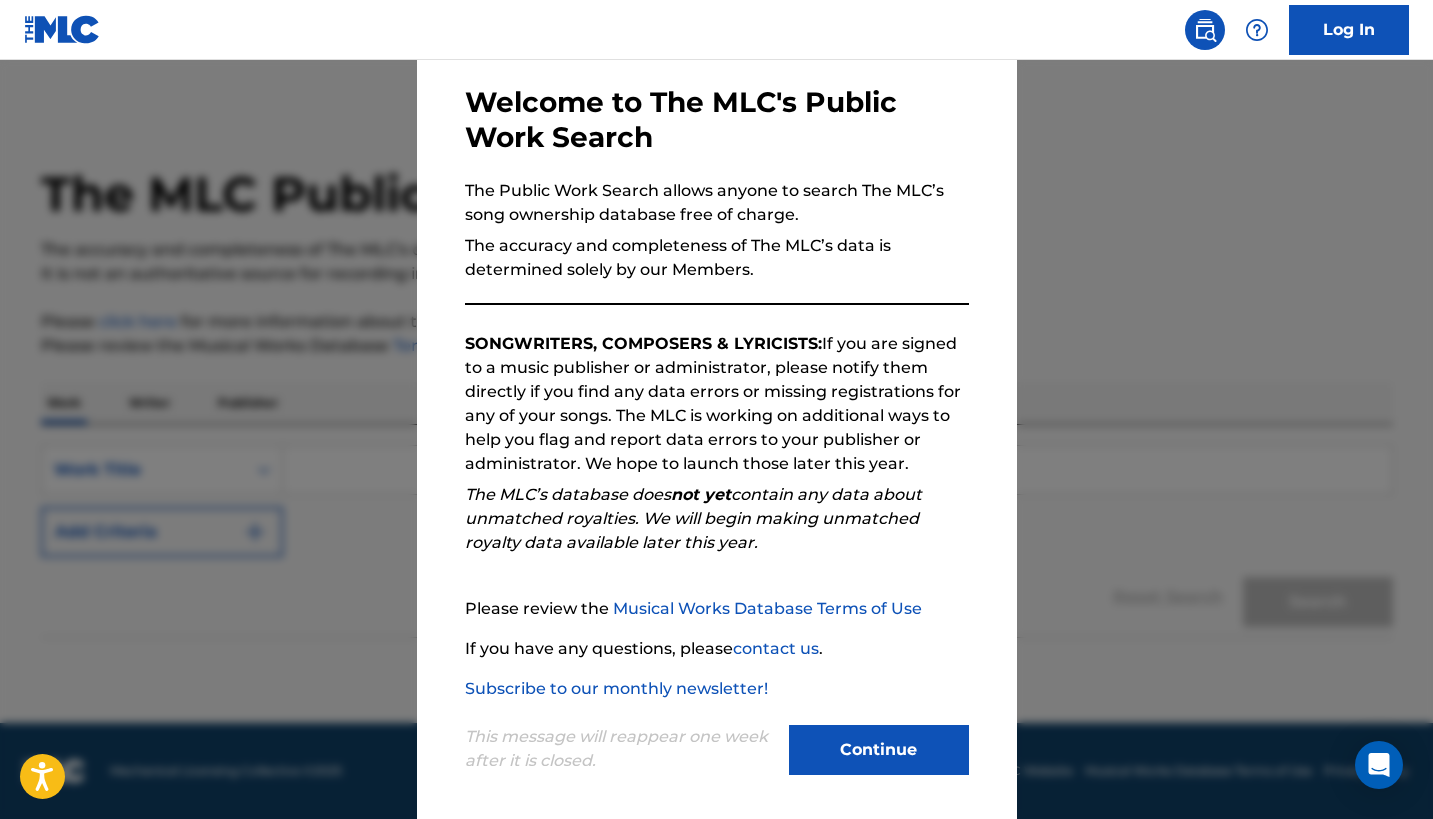 click on "Continue" at bounding box center [879, 750] 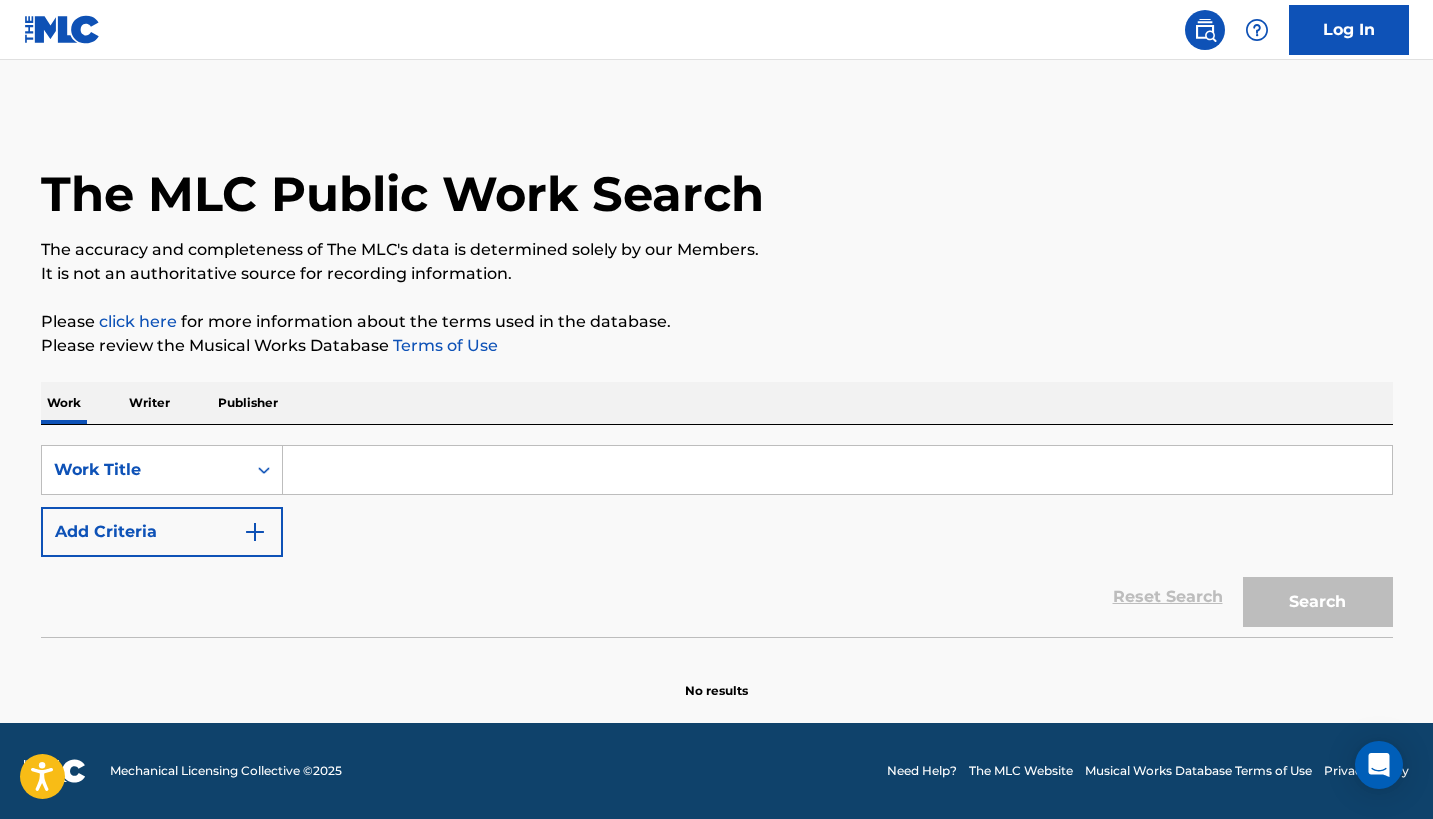click at bounding box center (837, 470) 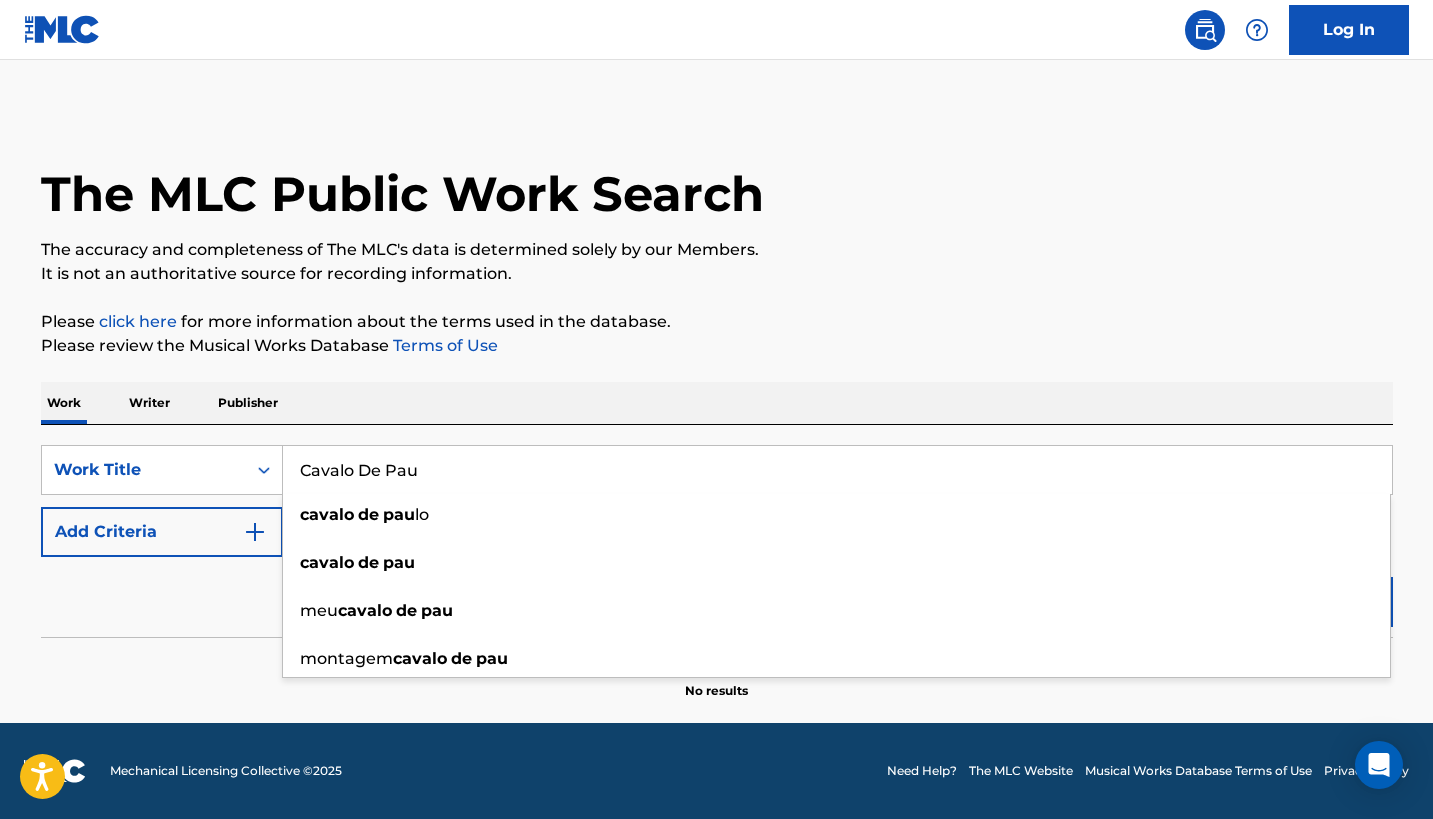type on "Cavalo De Pau" 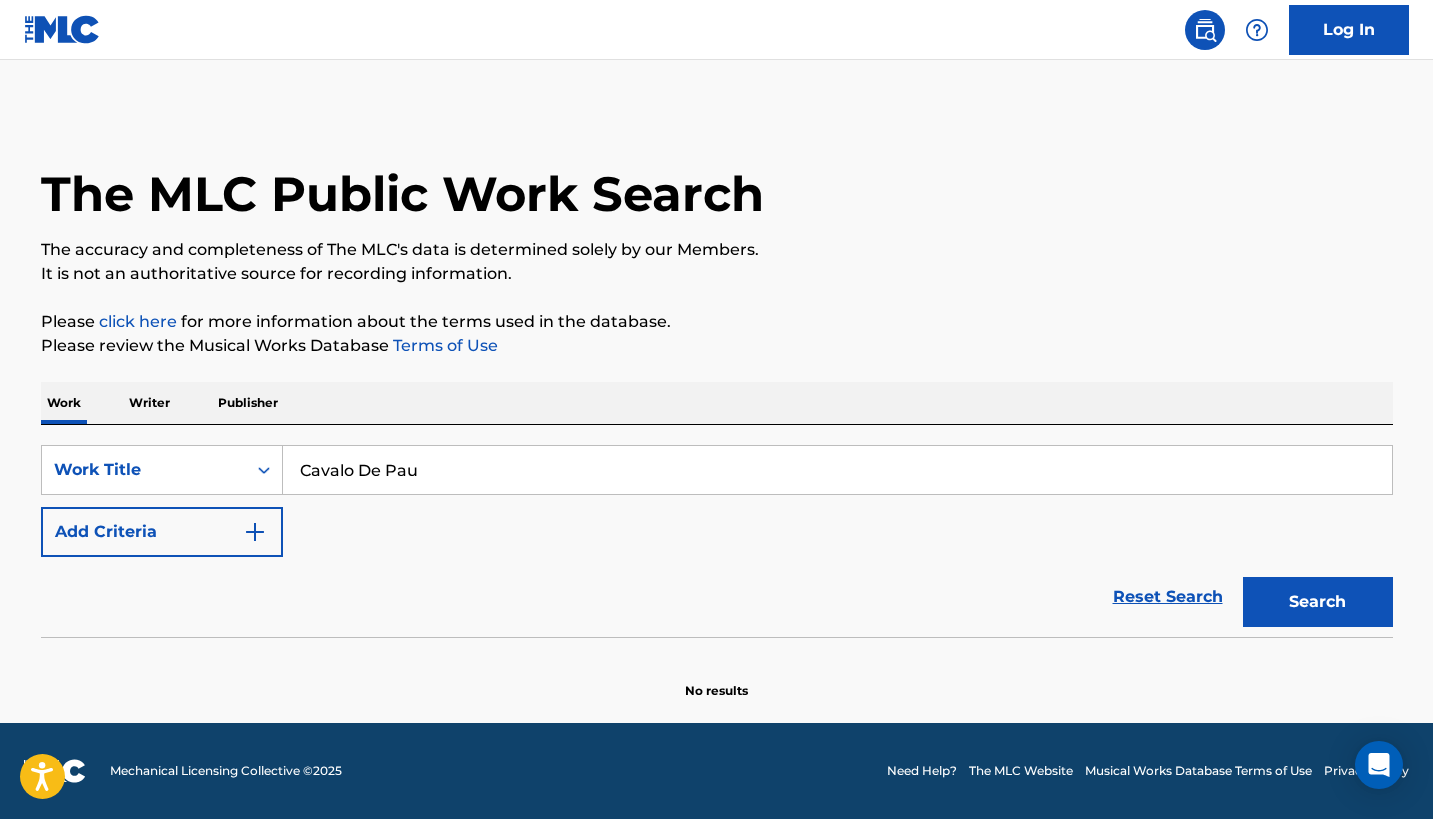 click on "Reset Search Search" at bounding box center [717, 597] 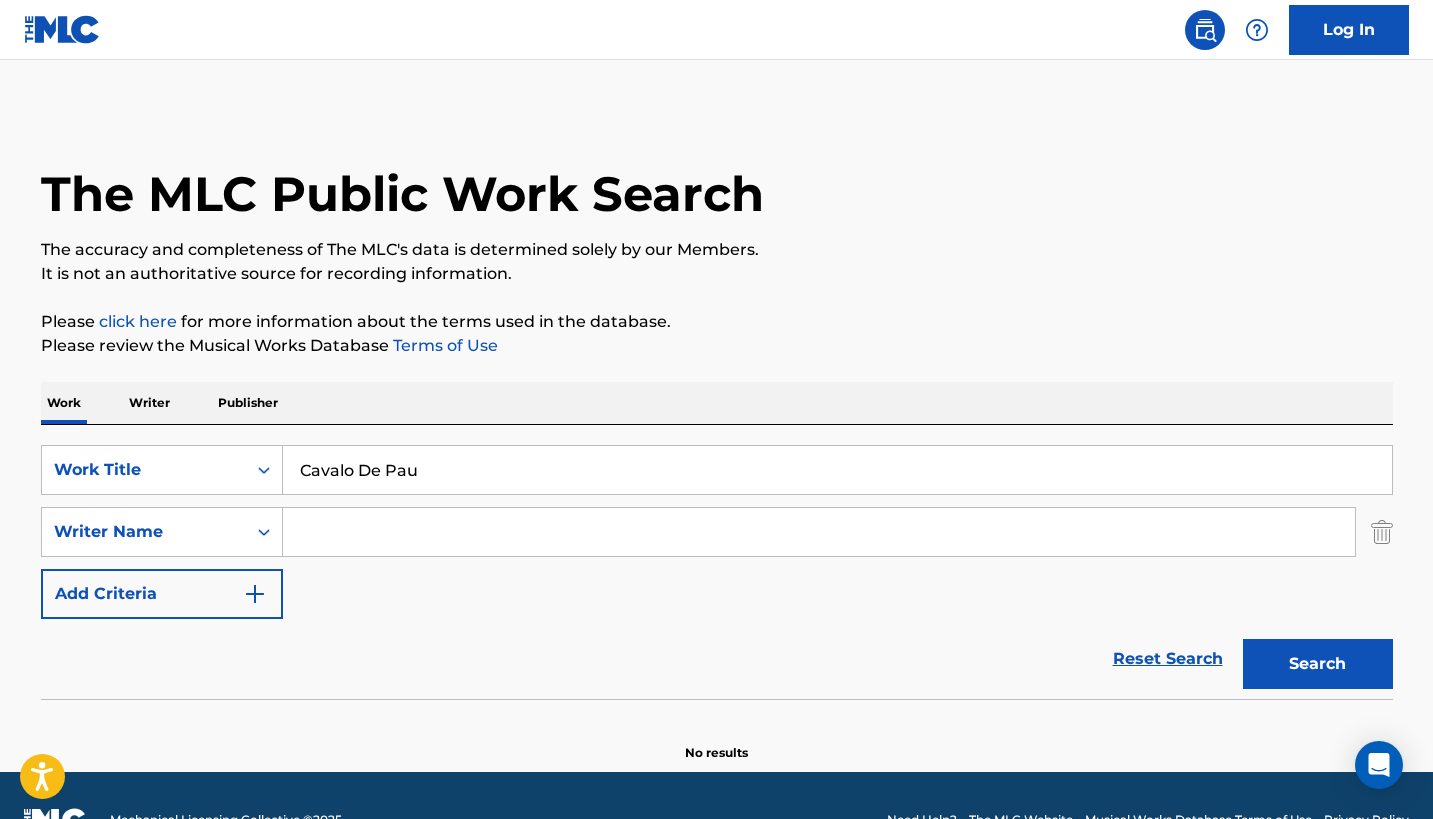 click at bounding box center [819, 532] 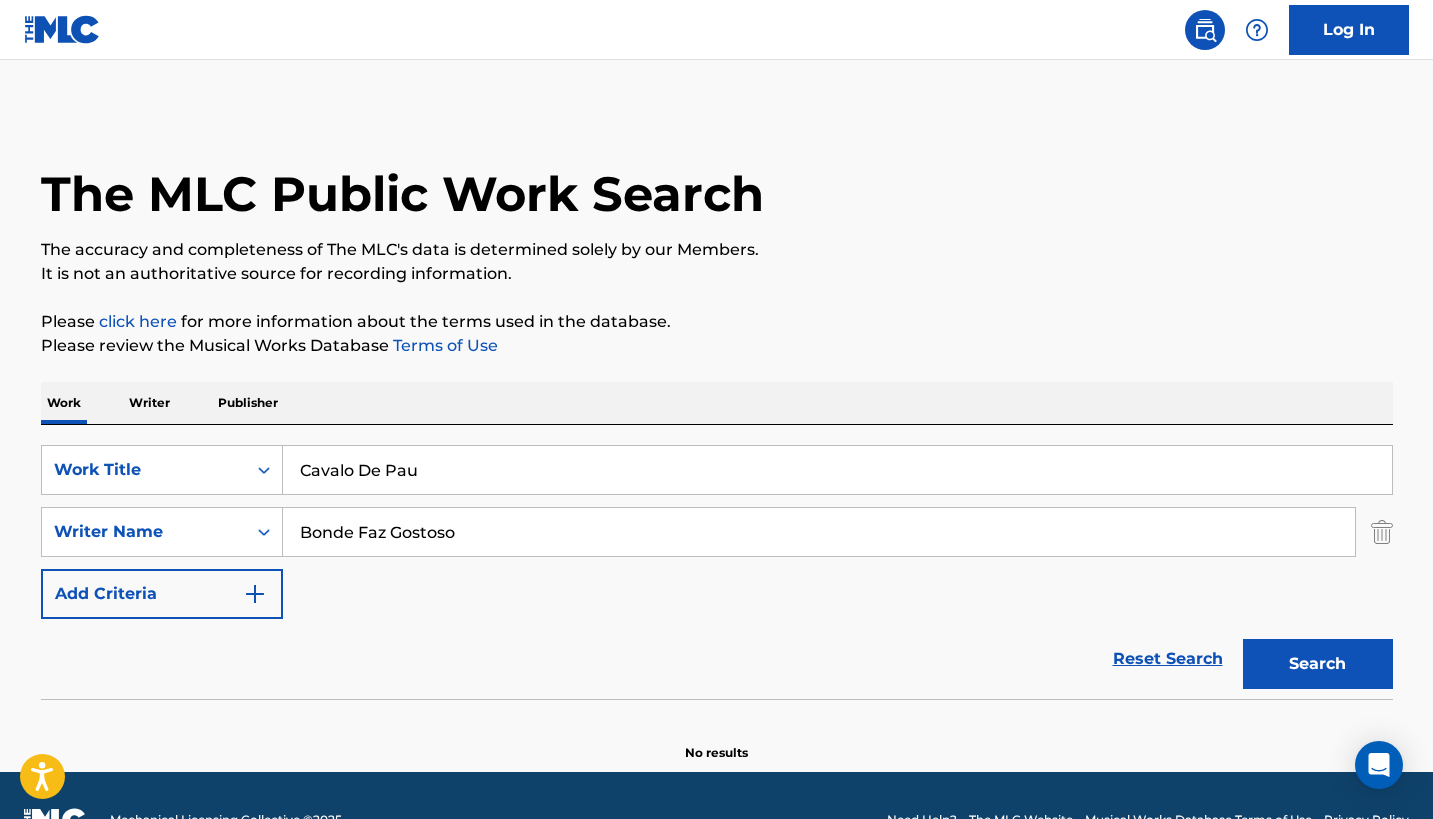 click on "Search" at bounding box center [1318, 664] 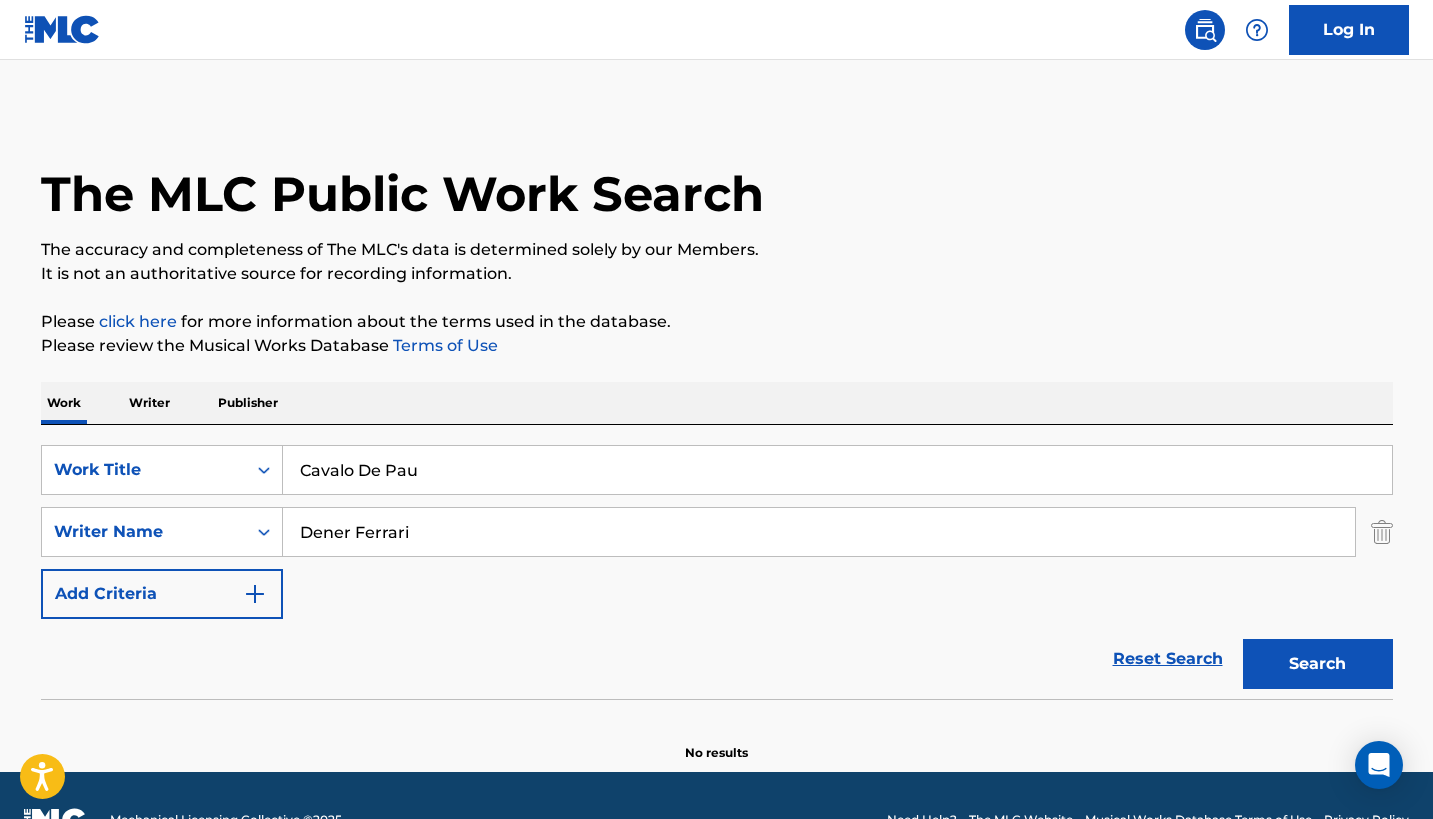 type on "Dener Ferrari" 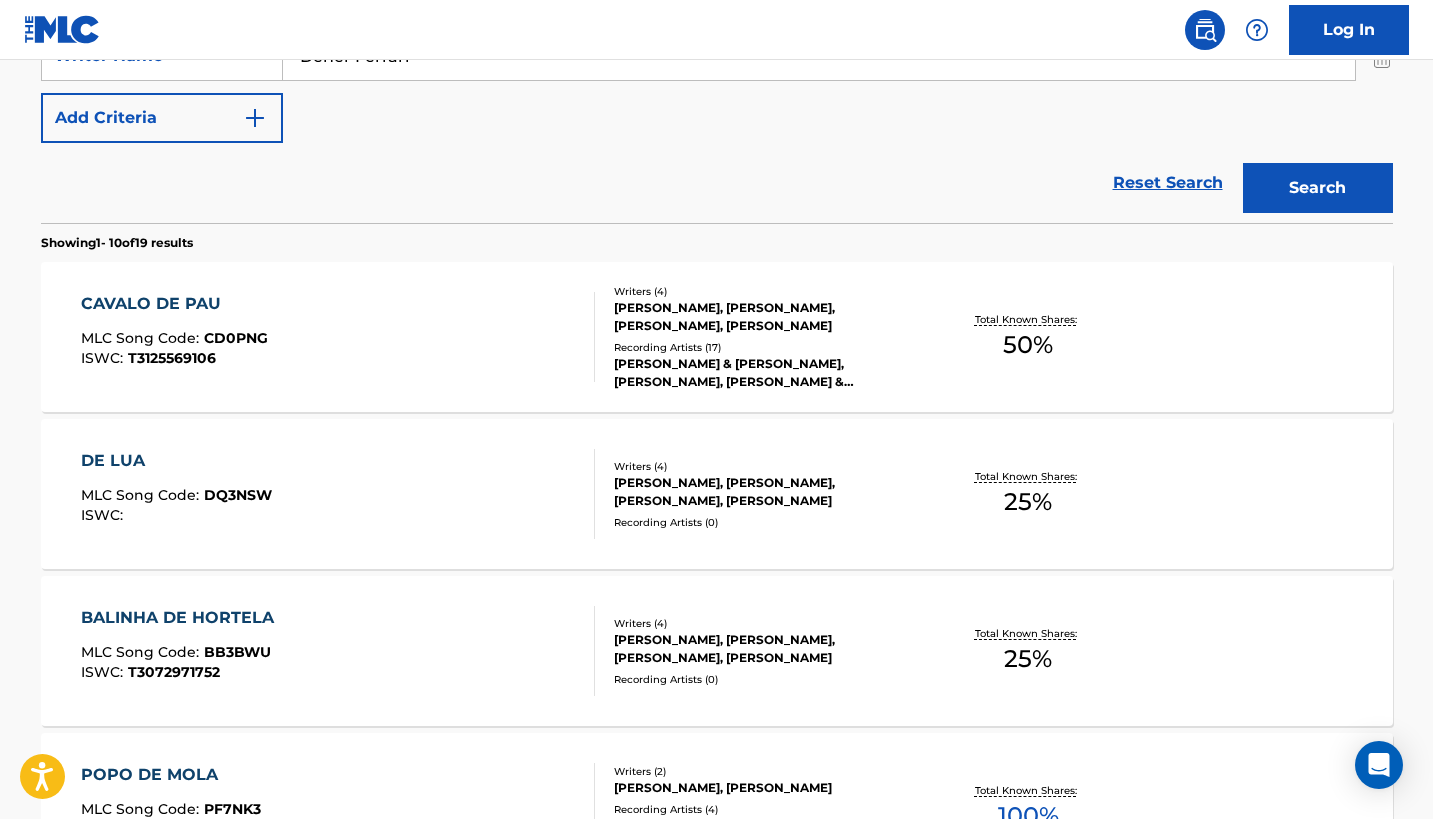 scroll, scrollTop: 476, scrollLeft: 0, axis: vertical 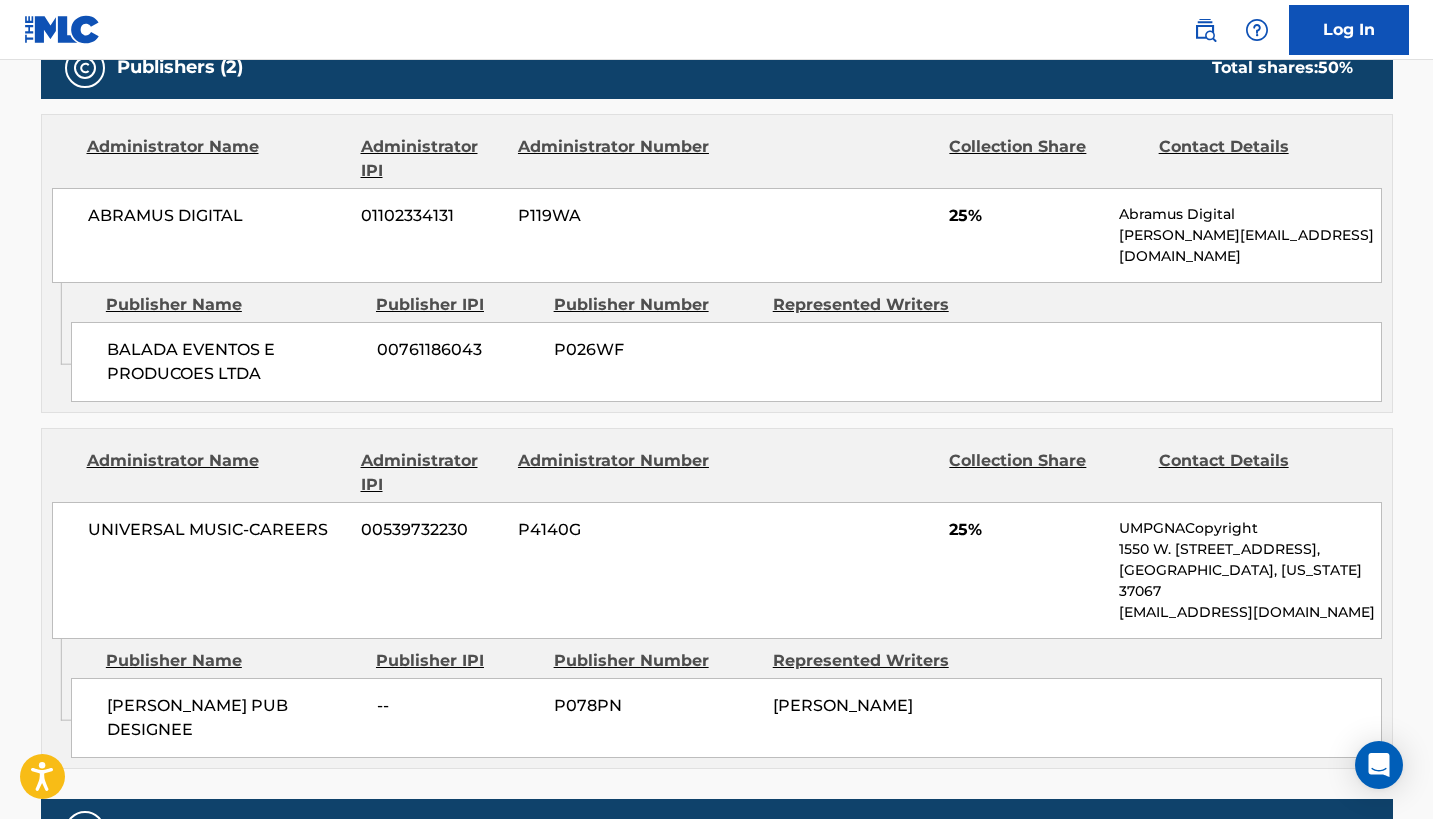 click on "[PERSON_NAME] PUB DESIGNEE" at bounding box center (234, 718) 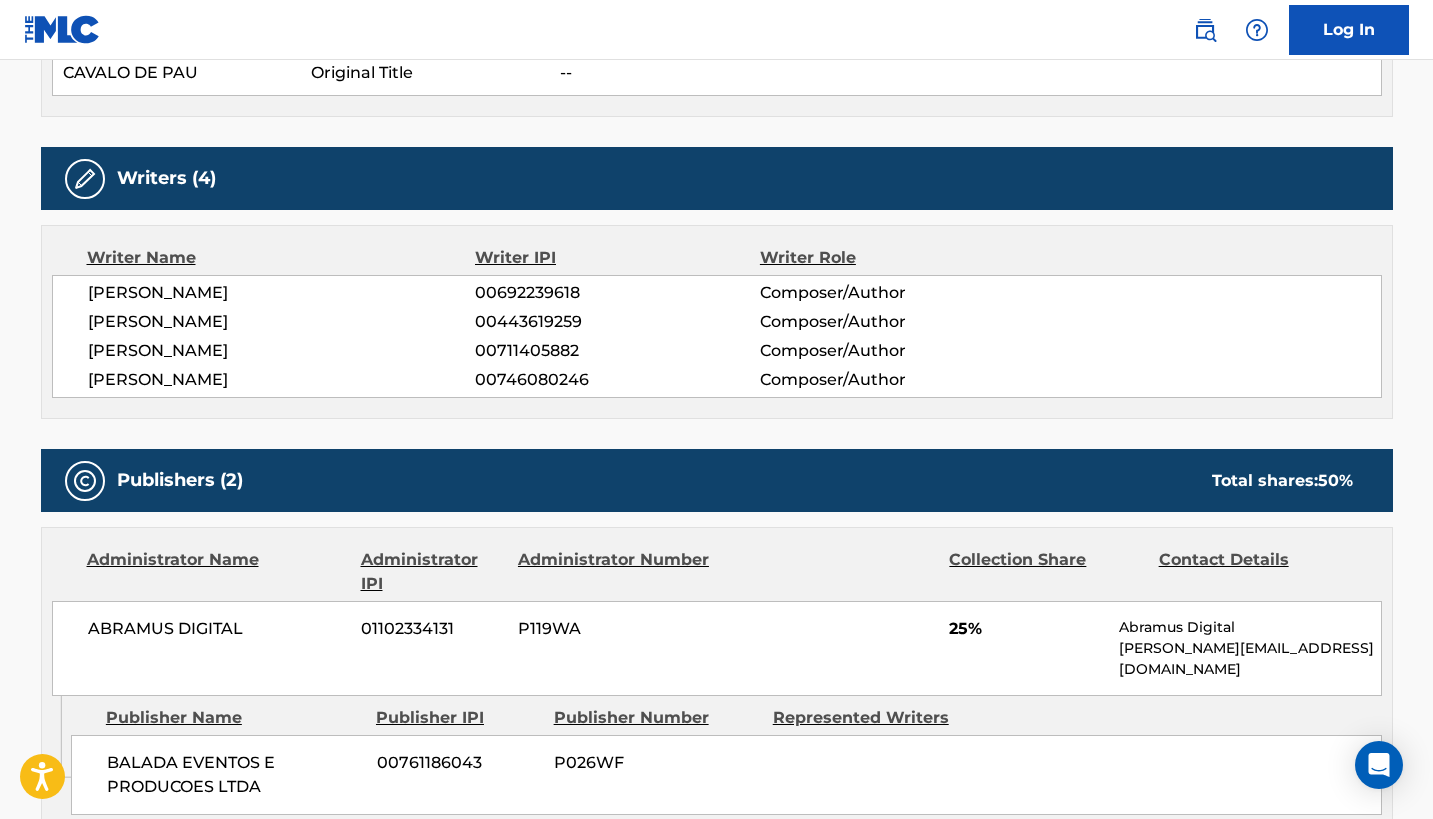 scroll, scrollTop: 597, scrollLeft: 0, axis: vertical 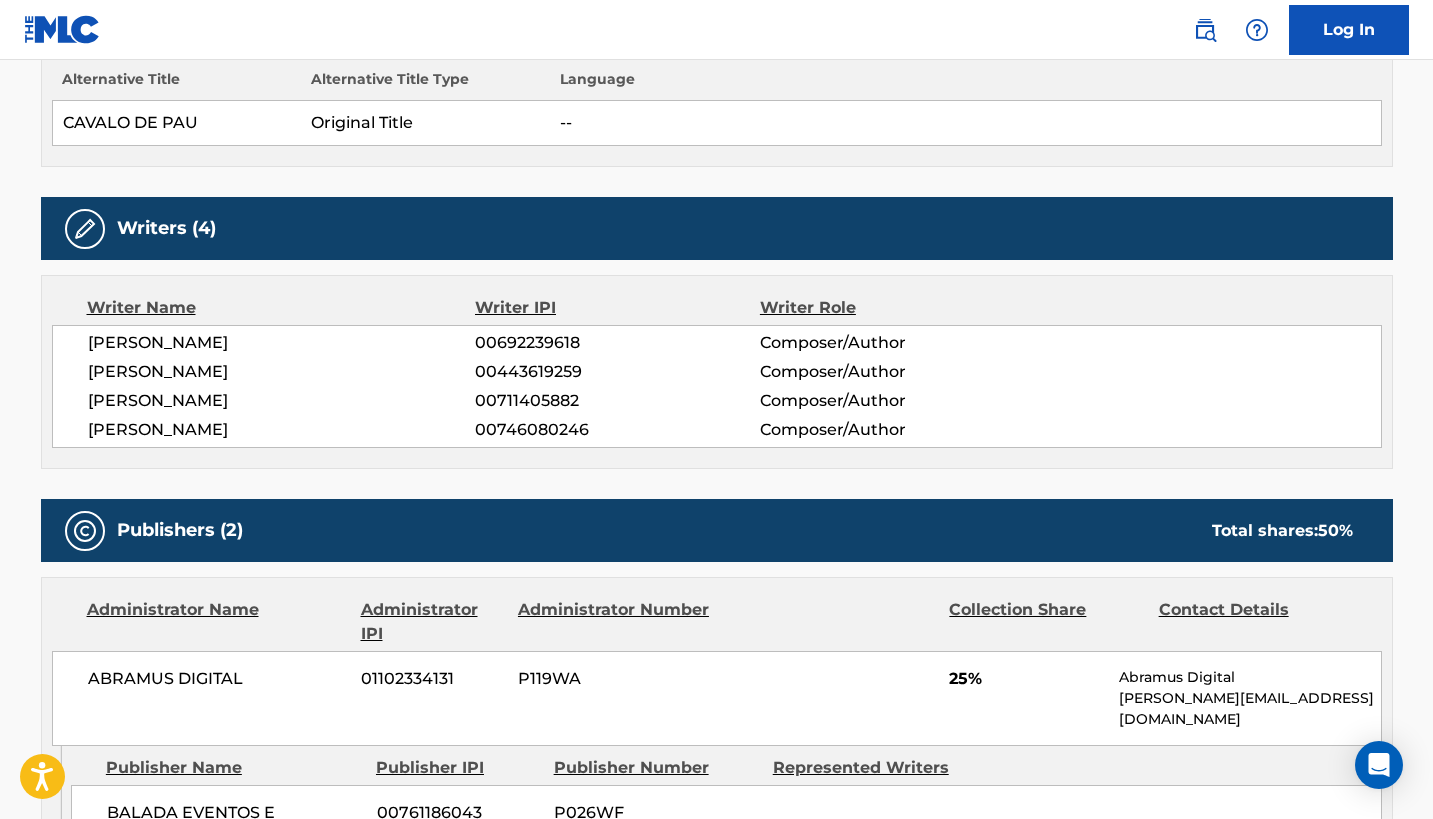 click on "[PERSON_NAME]" at bounding box center [282, 343] 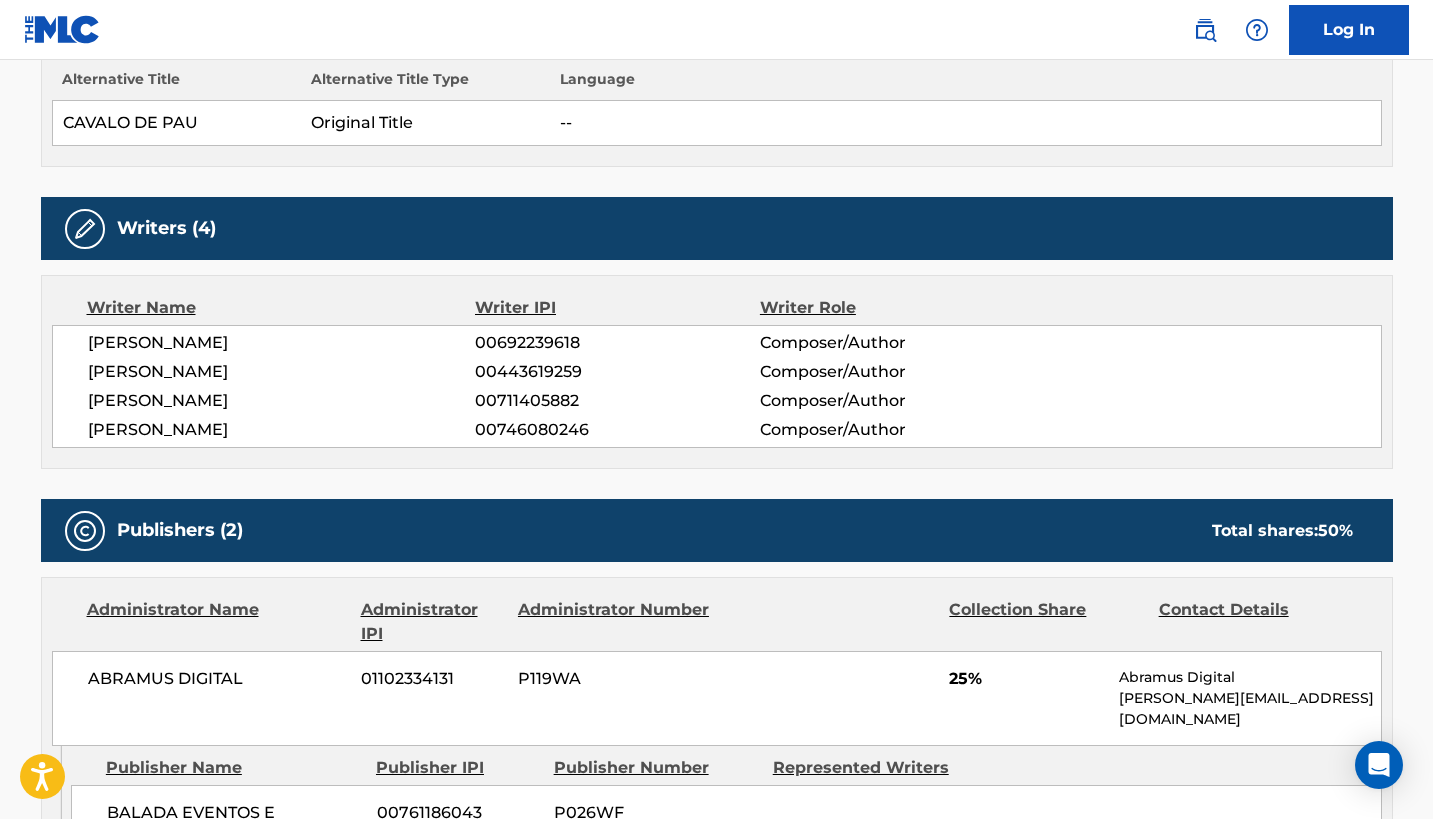 copy on "[PERSON_NAME]" 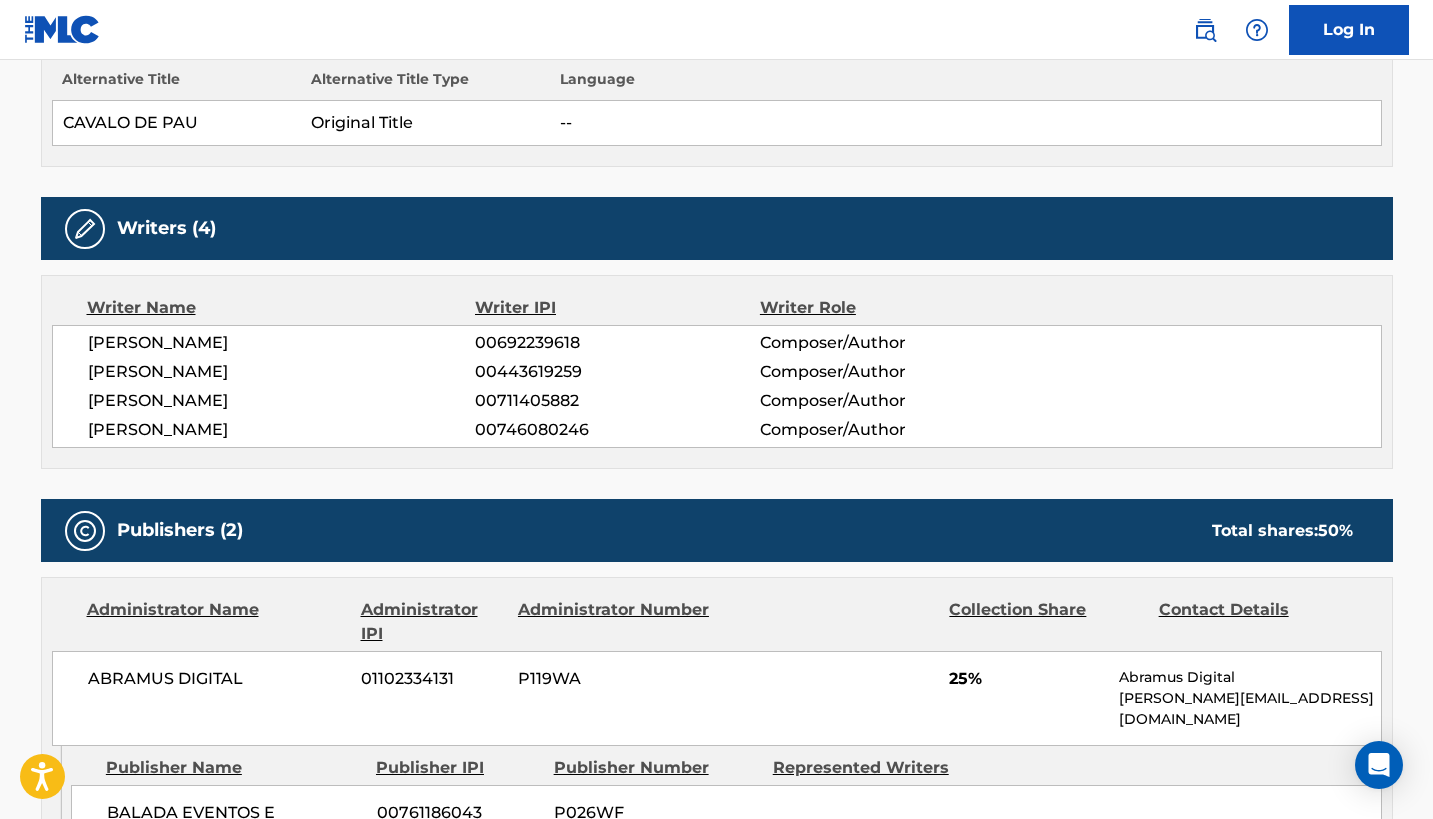 click on "[PERSON_NAME]" at bounding box center (282, 372) 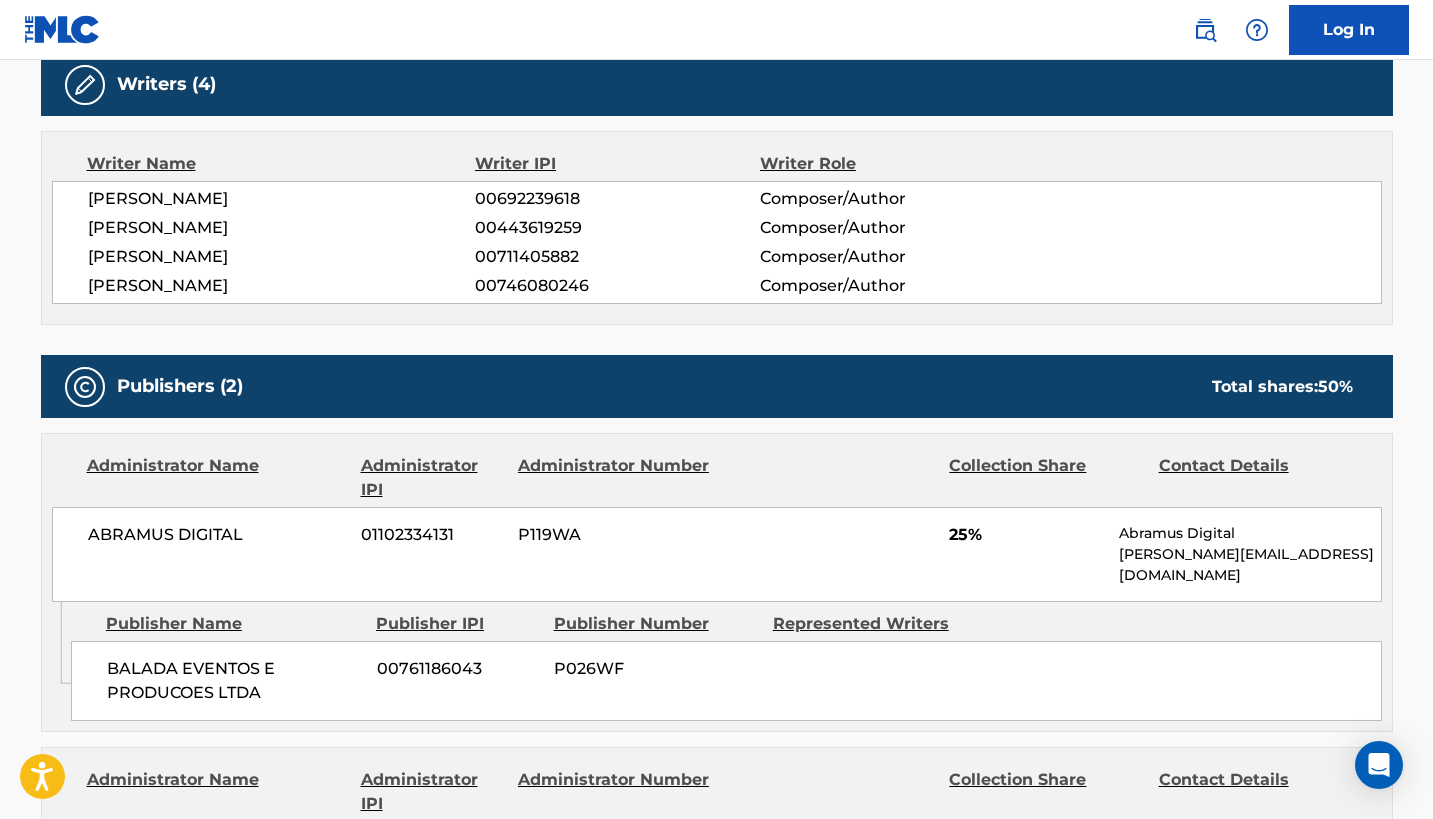 scroll, scrollTop: 739, scrollLeft: 0, axis: vertical 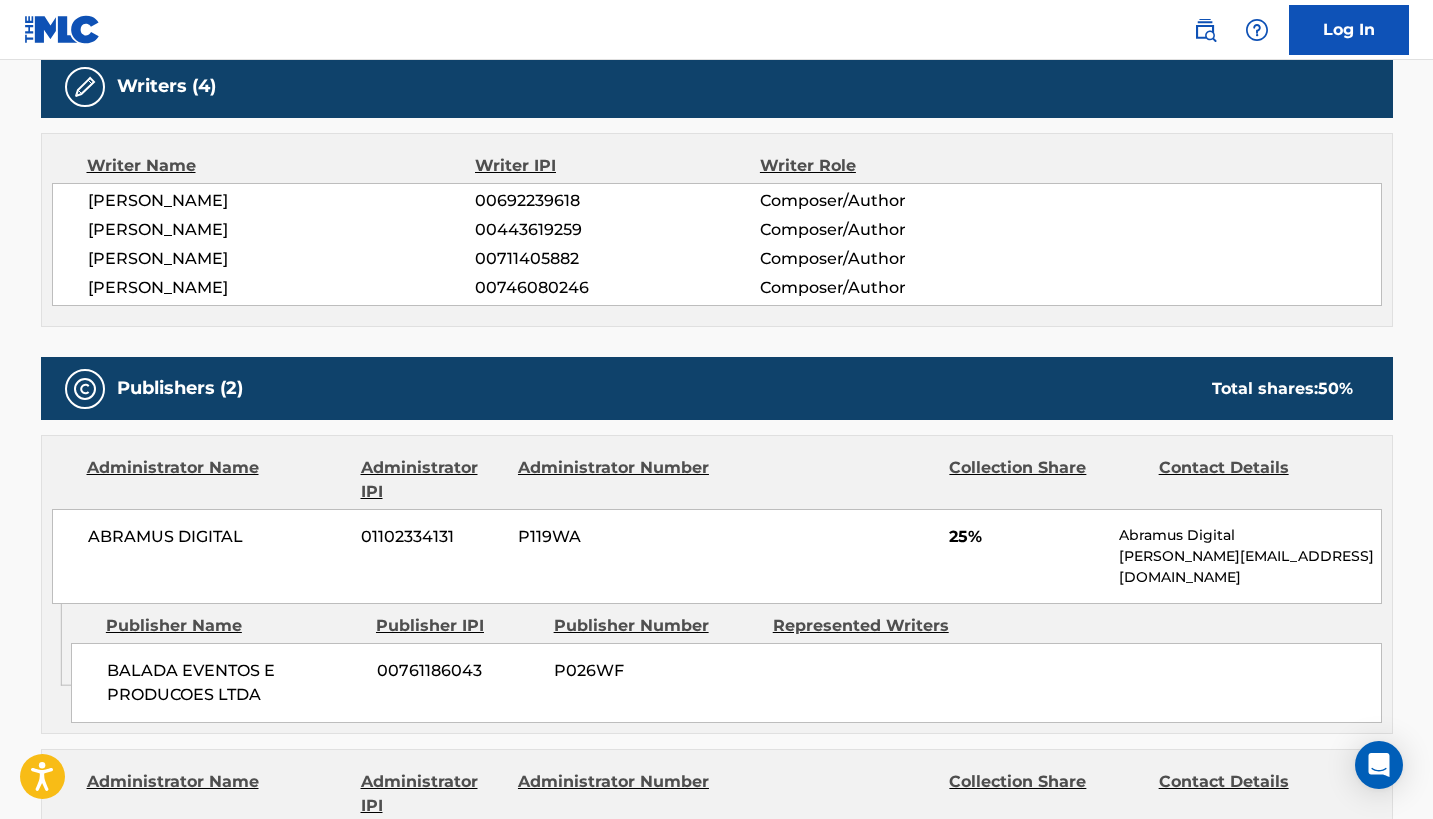 click on "BALADA EVENTOS E PRODUCOES LTDA 00761186043 P026WF" at bounding box center (726, 683) 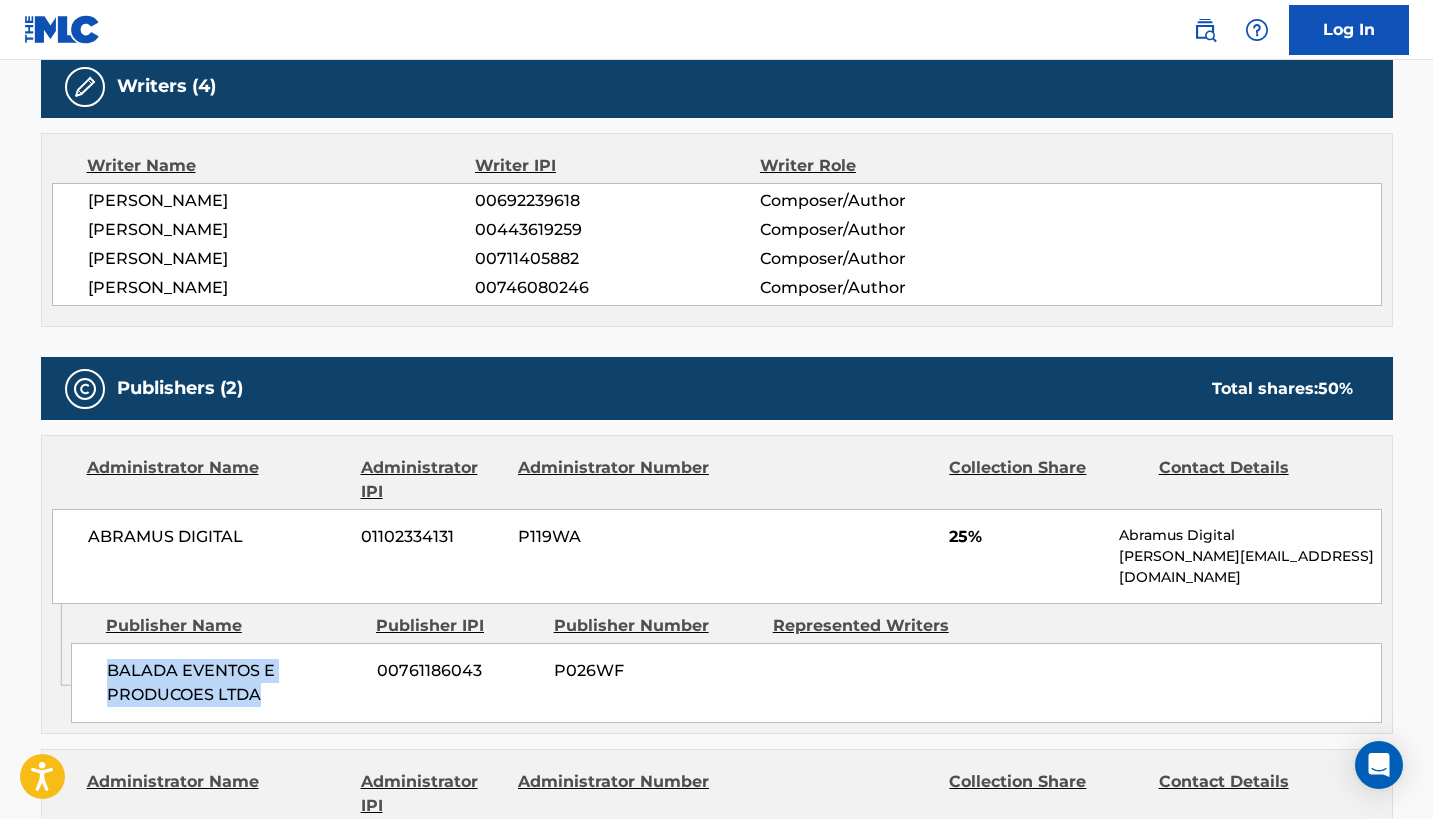 drag, startPoint x: 110, startPoint y: 645, endPoint x: 266, endPoint y: 667, distance: 157.54364 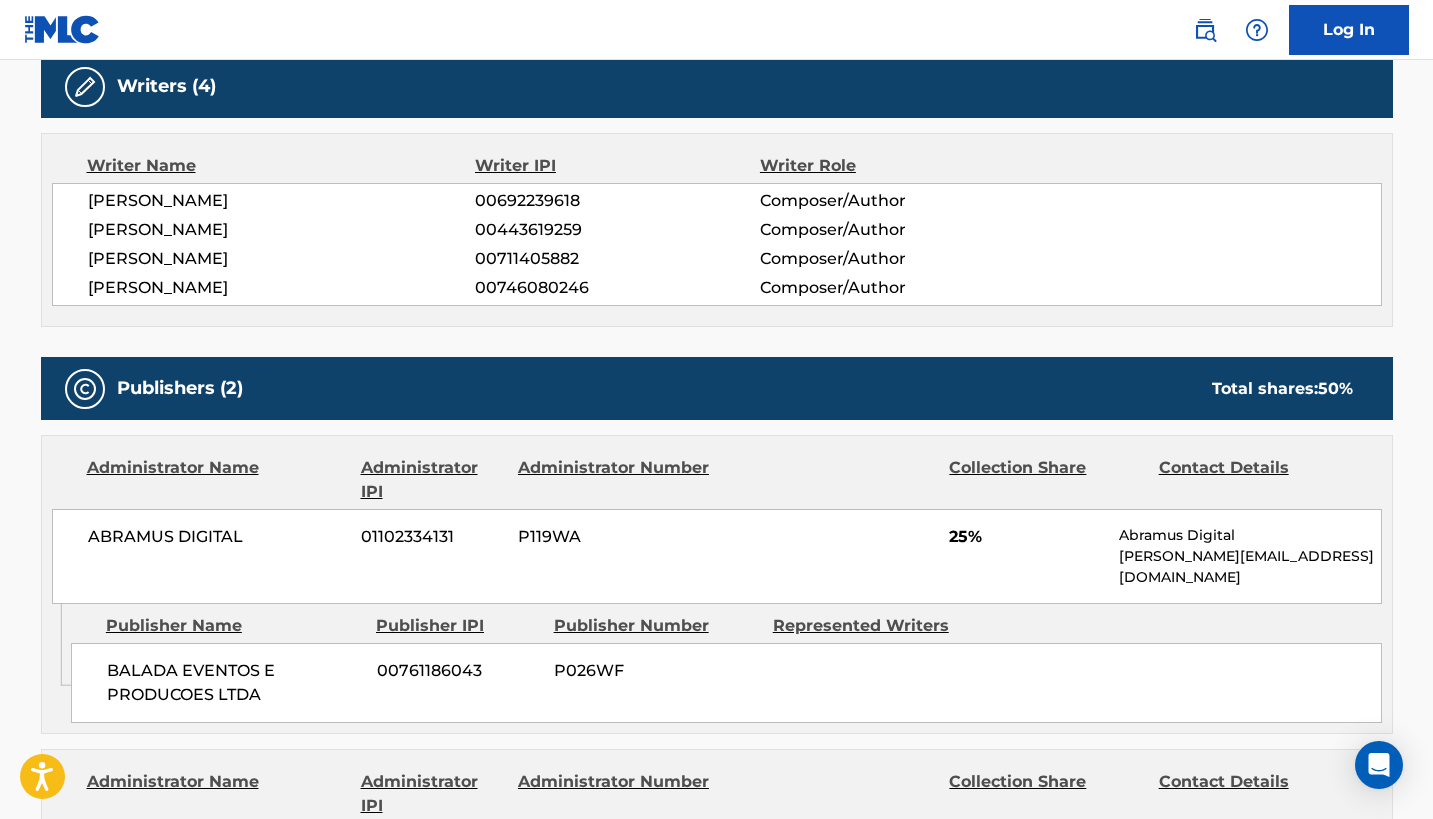 click on "< Back to public search results Copy work link CAVALO DE PAU     Work Detail   Member Work Identifier -- MLC Song Code CD0PNG ISWC T3125569106 Duration --:-- Language -- Alternative Titles Alternative Title Alternative Title Type Language CAVALO DE PAU Original Title -- Writers   (4) Writer Name Writer IPI Writer Role DENER FERRARI [PERSON_NAME] 00692239618 Composer/Author [PERSON_NAME] DE 00443619259 Composer/Author [PERSON_NAME] 00711405882 Composer/Author [PERSON_NAME] 00746080246 Composer/Author Publishers   (2) Total shares:  50 % Administrator Name Administrator IPI Administrator Number Collection Share Contact Details ABRAMUS DIGITAL 01102334131 P119WA 25% Abramus Digital [PERSON_NAME][EMAIL_ADDRESS][DOMAIN_NAME] [PERSON_NAME] Original Publisher Connecting Line Publisher Name Publisher IPI Publisher Number Represented Writers BALADA EVENTOS E PRODUCOES LTDA 00761186043 P026WF Administrator Name Administrator IPI Administrator Number Collection Share Contact Details UNIVERSAL MUSIC-CAREERS" at bounding box center (717, 602) 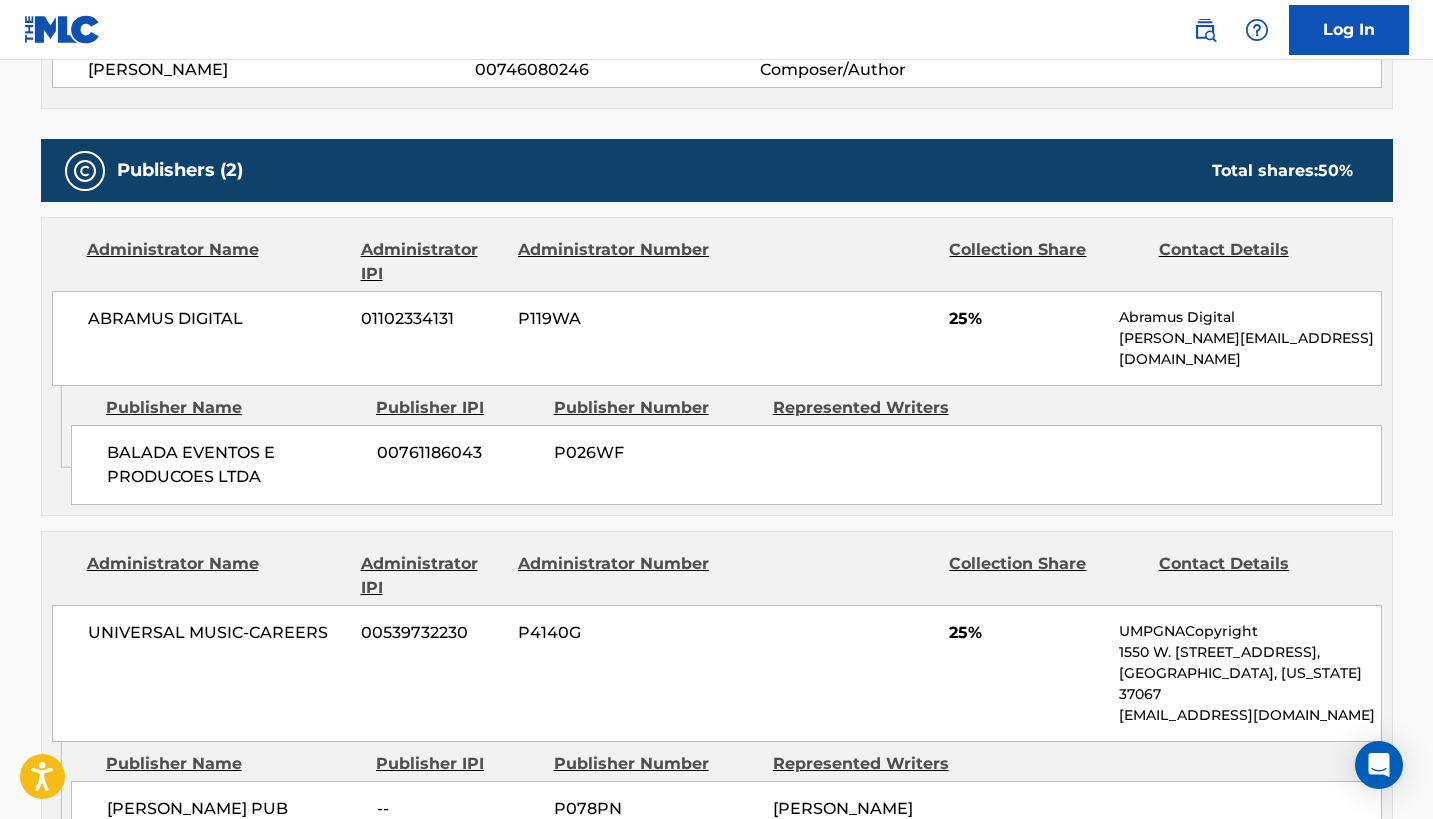 scroll, scrollTop: 965, scrollLeft: 0, axis: vertical 